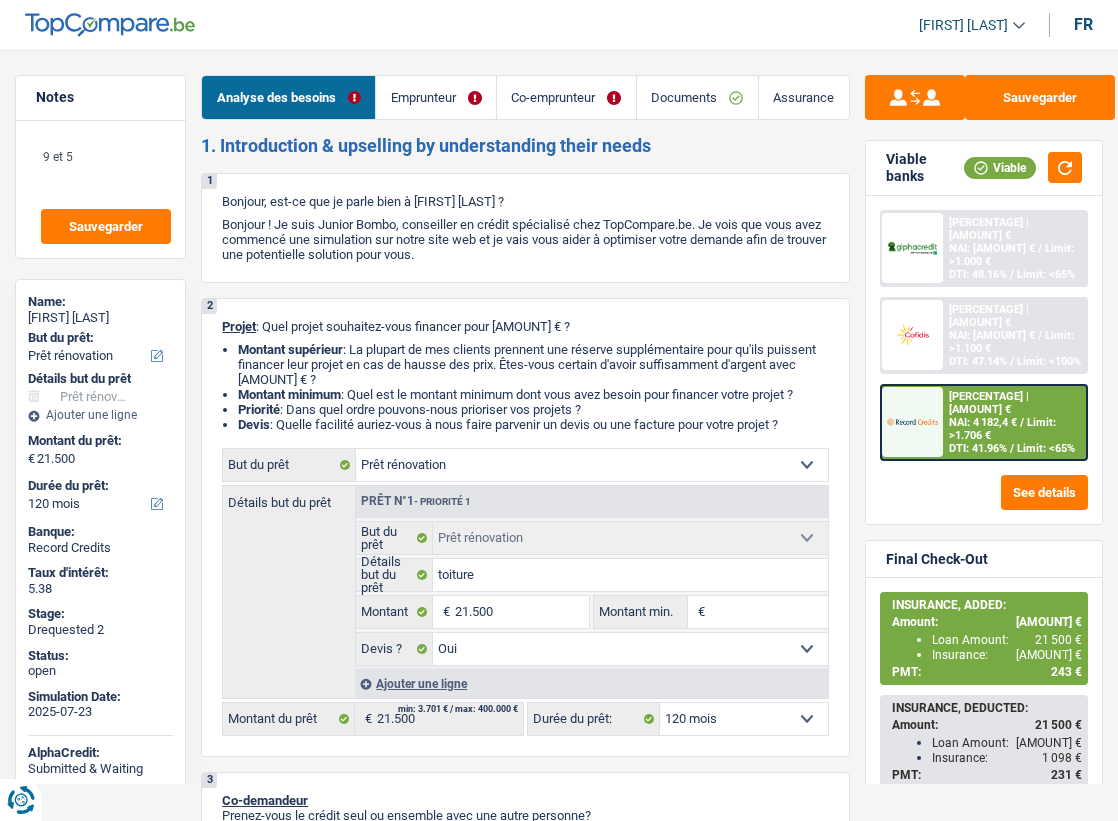 select on "renovation" 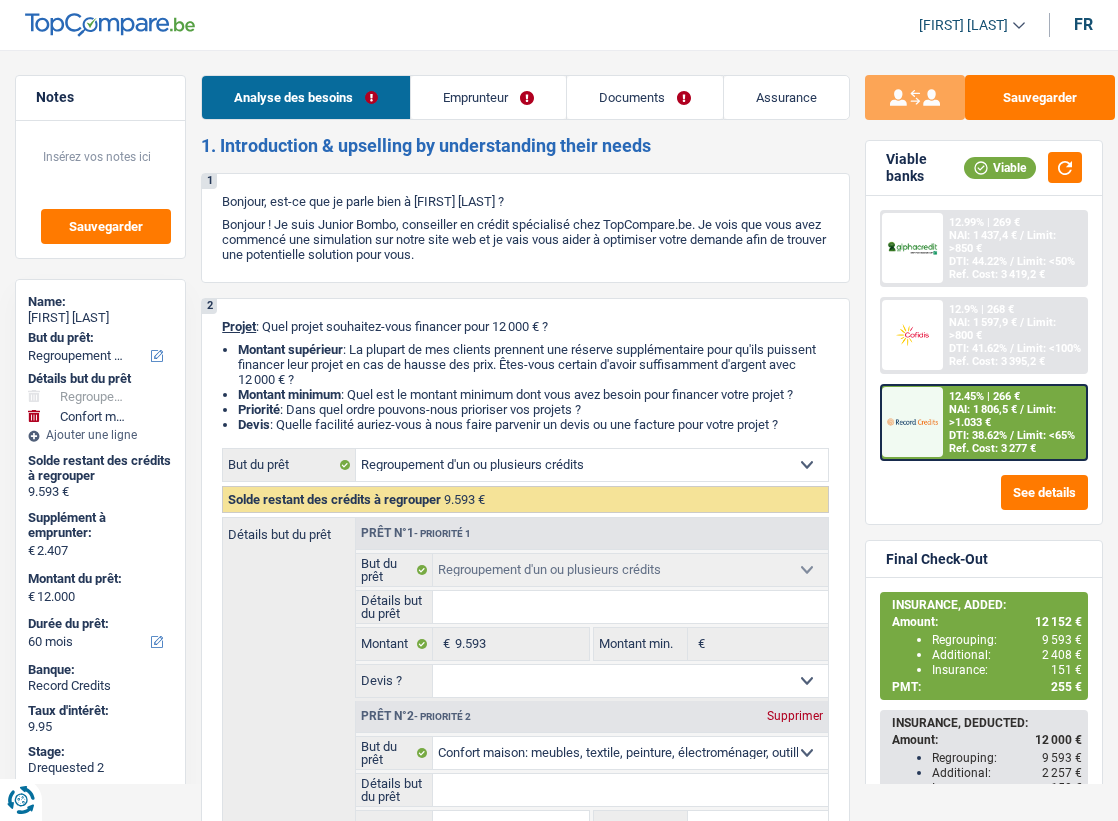 select on "refinancing" 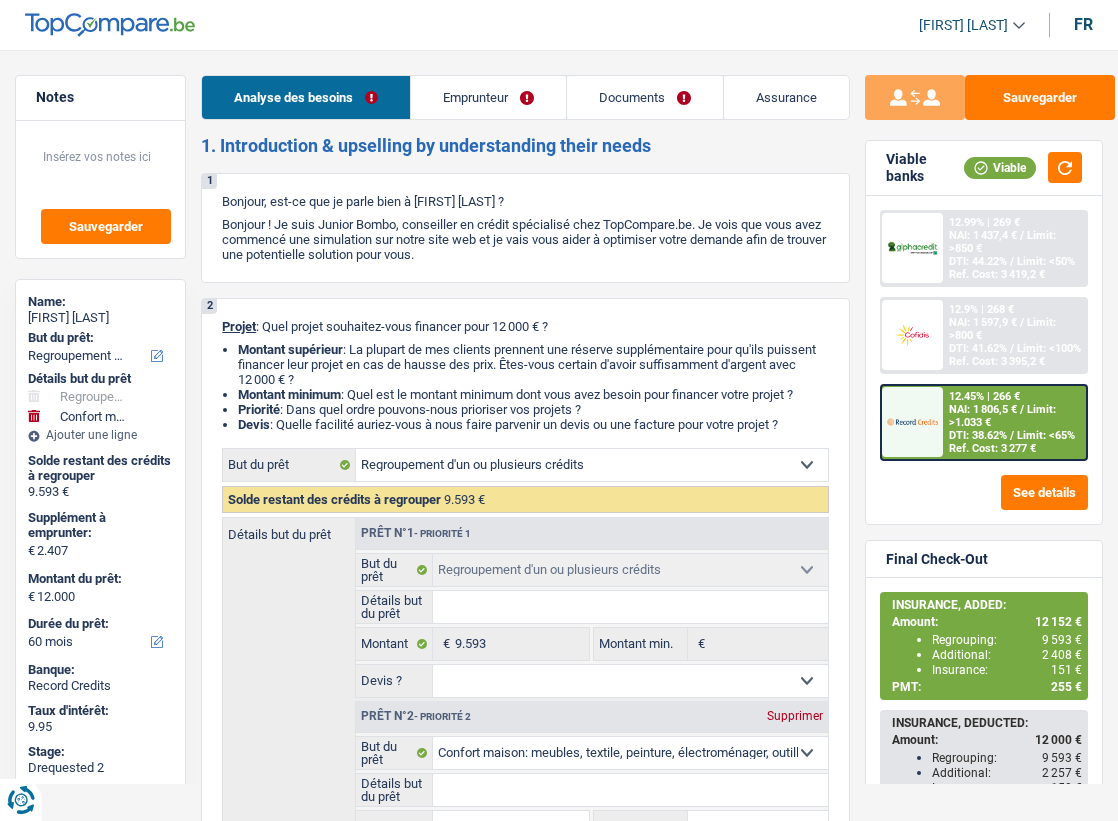 select on "refinancing" 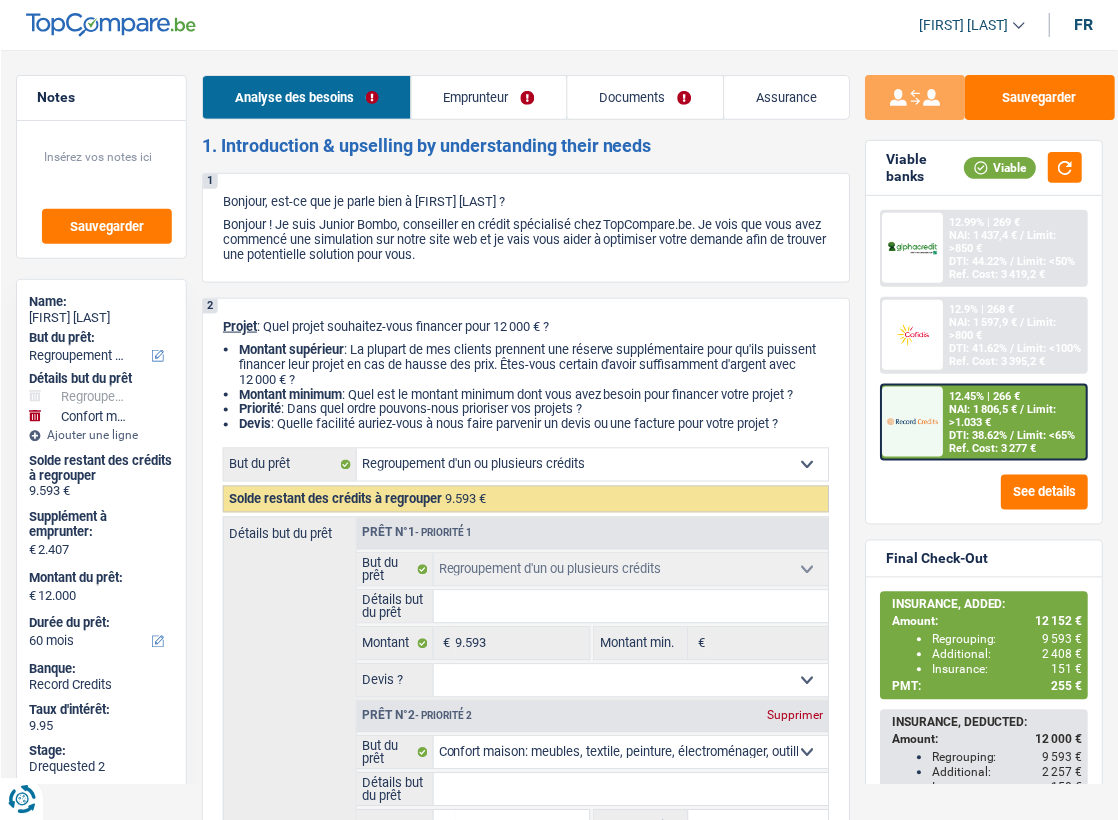 scroll, scrollTop: 0, scrollLeft: 0, axis: both 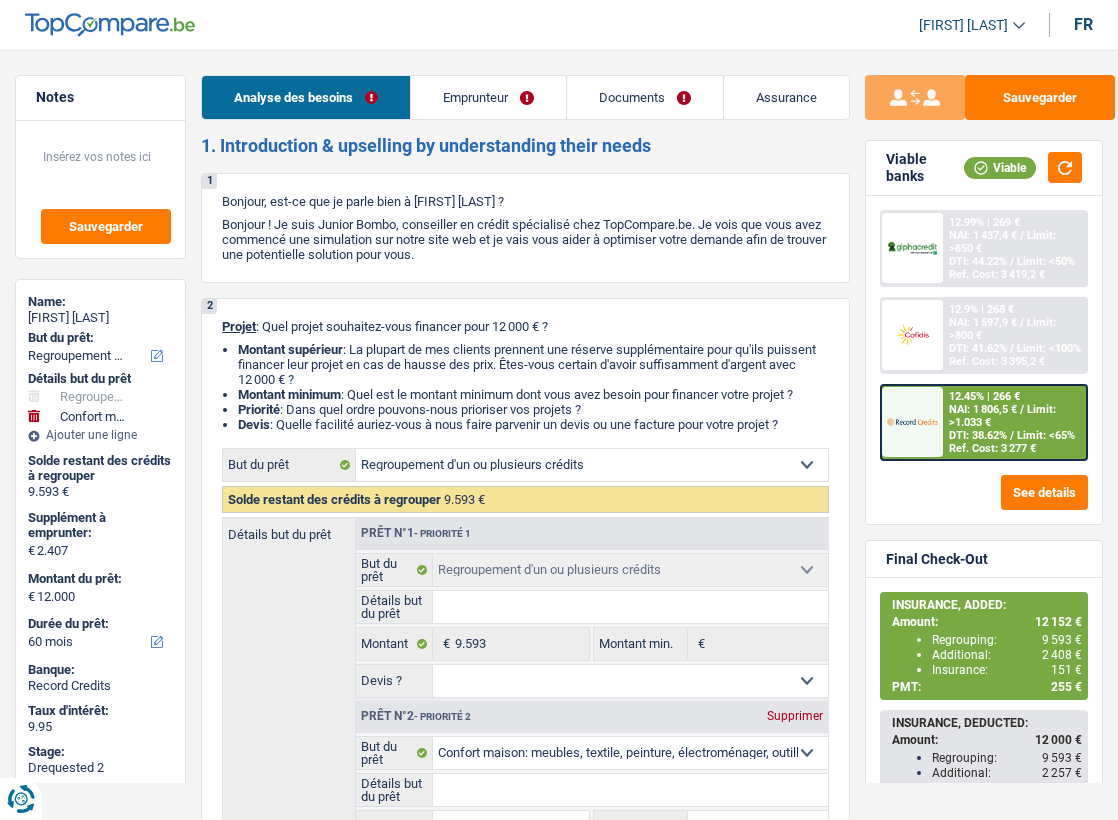 click on "Emprunteur" at bounding box center [488, 97] 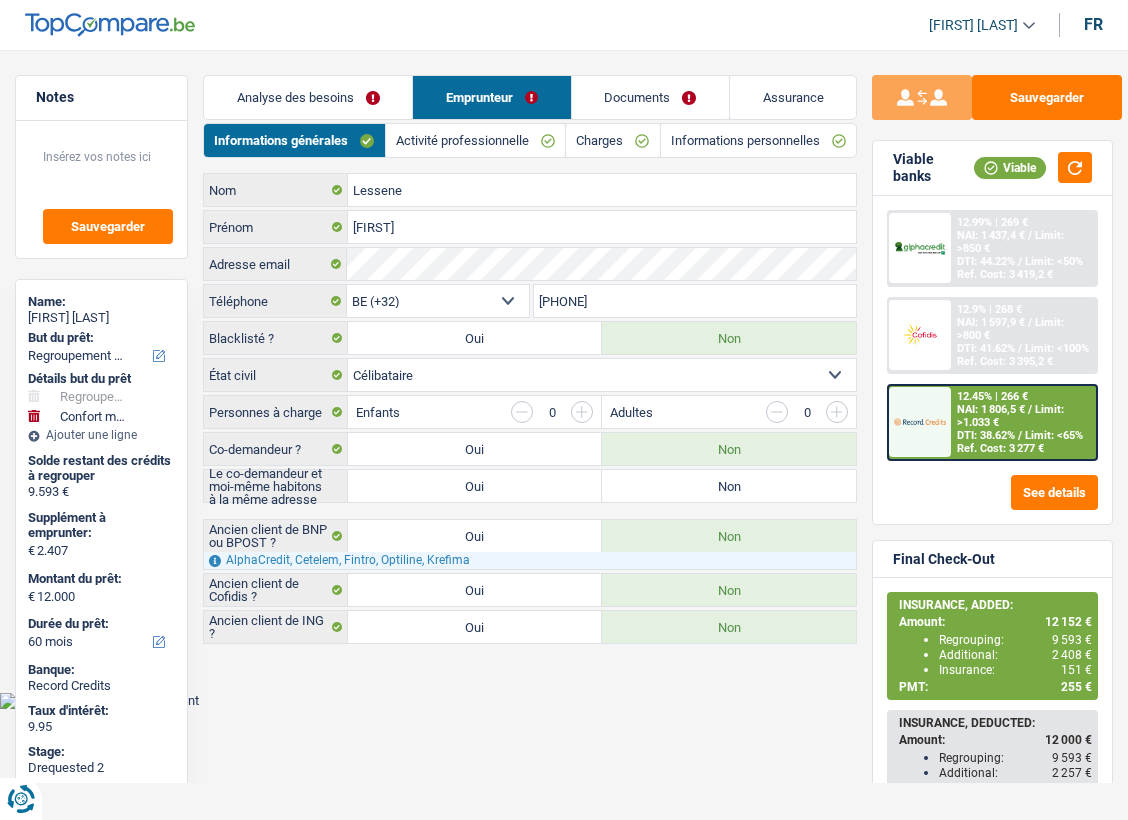 click on "Charges" at bounding box center [613, 140] 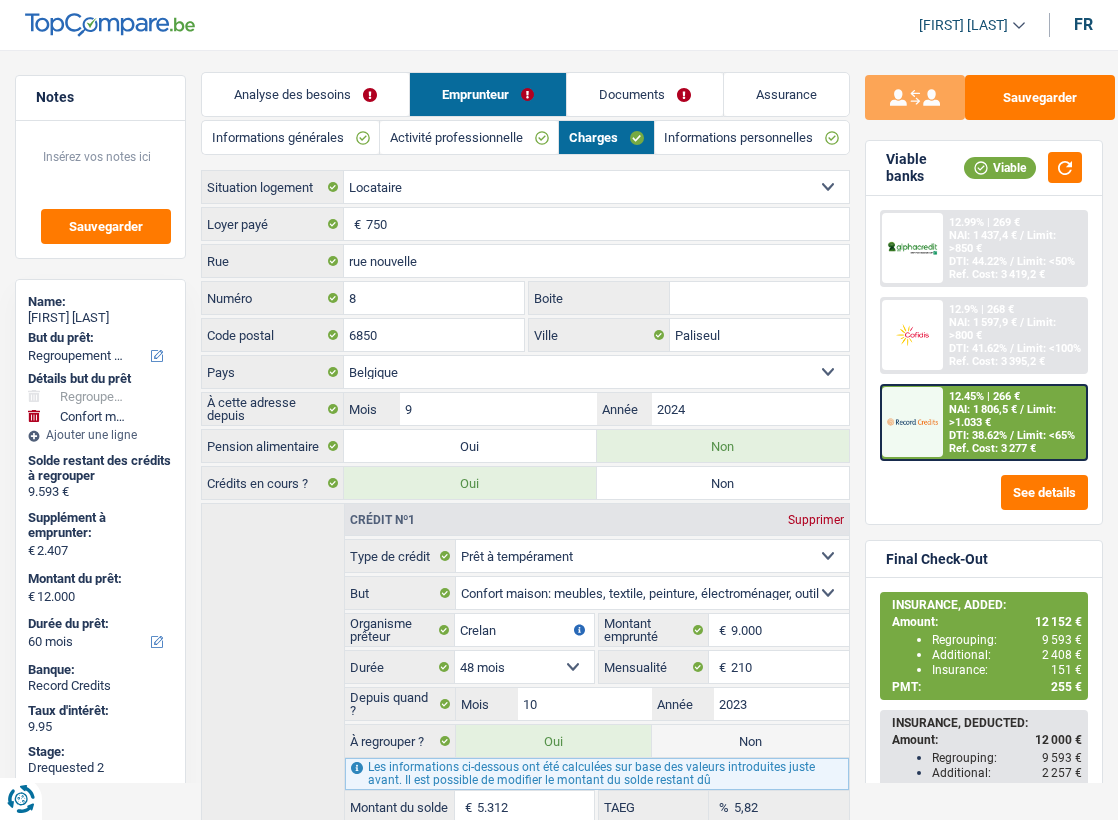 scroll, scrollTop: 0, scrollLeft: 0, axis: both 